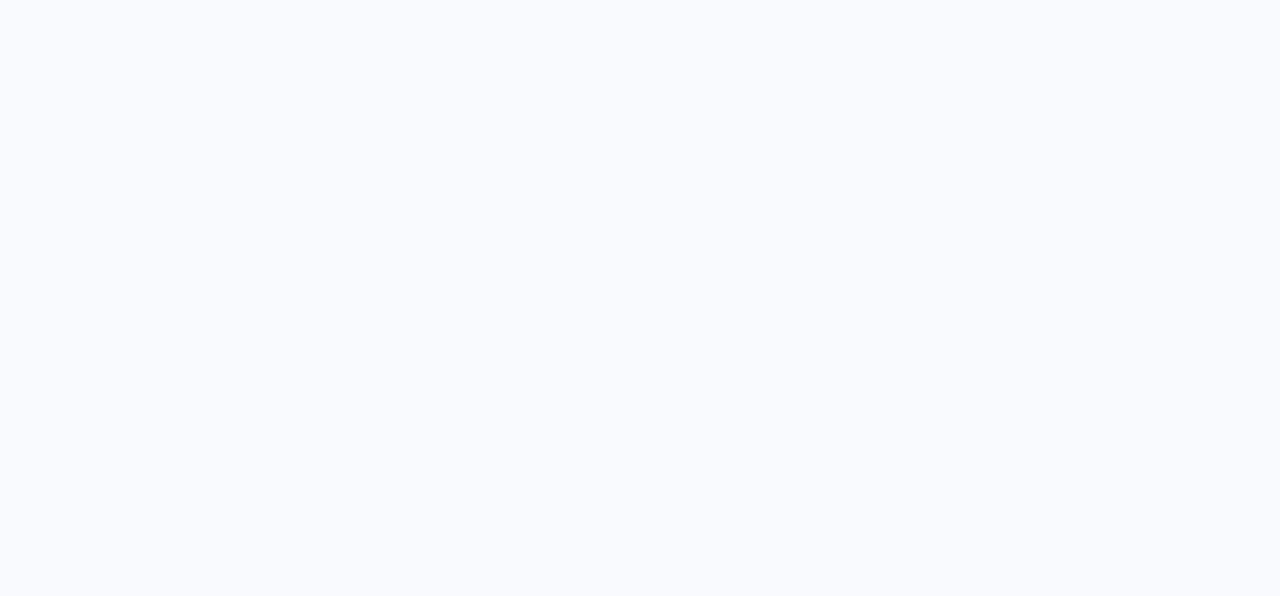 scroll, scrollTop: 0, scrollLeft: 0, axis: both 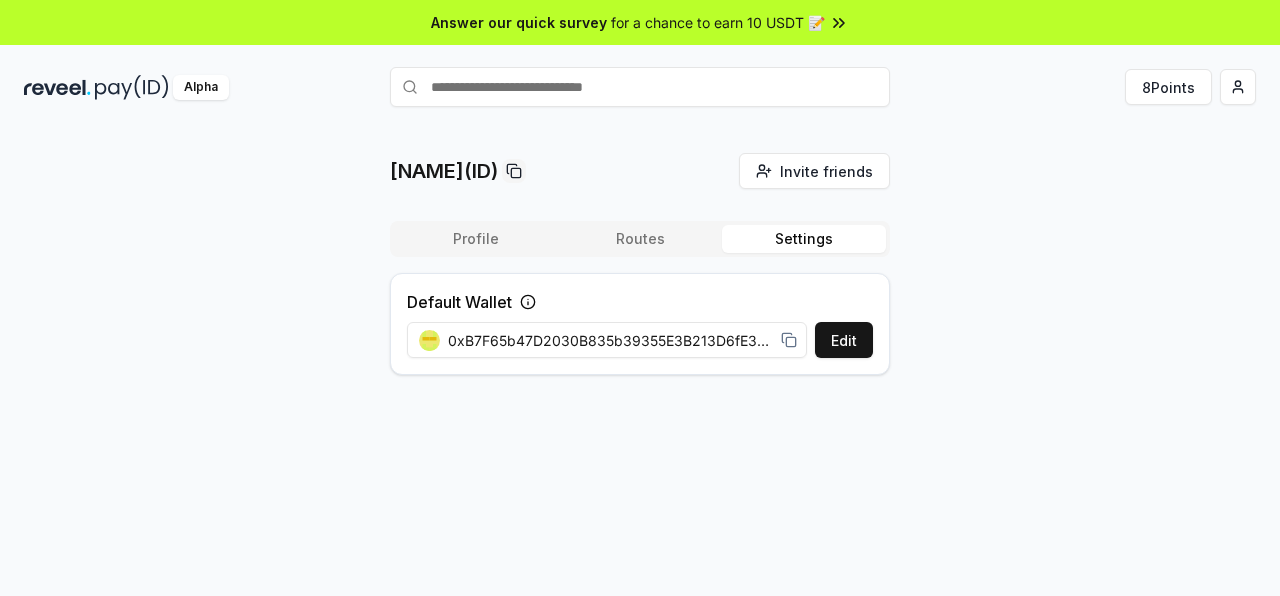 click on "Settings" at bounding box center [804, 239] 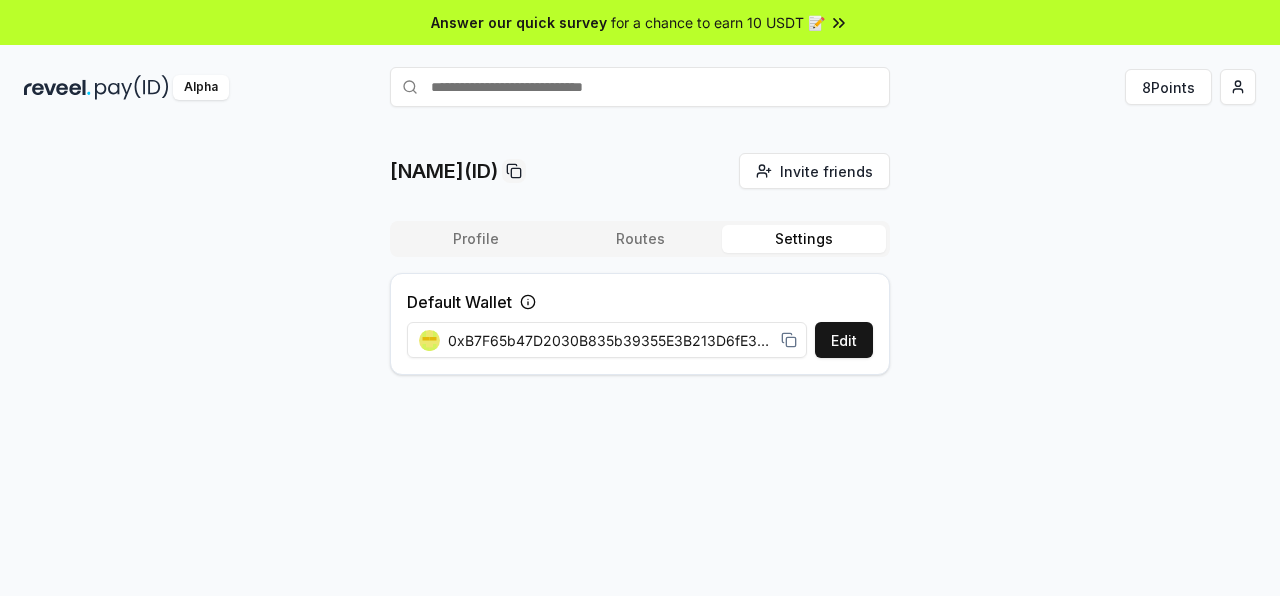click on "Routes" at bounding box center [640, 239] 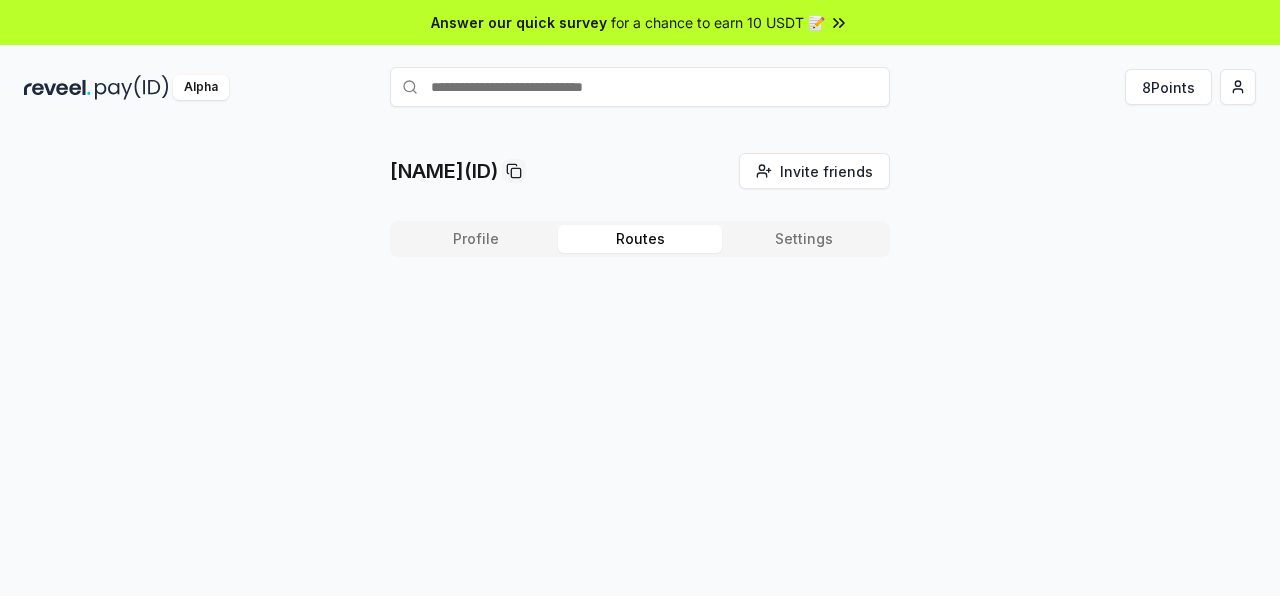 click on "Profile" at bounding box center (476, 239) 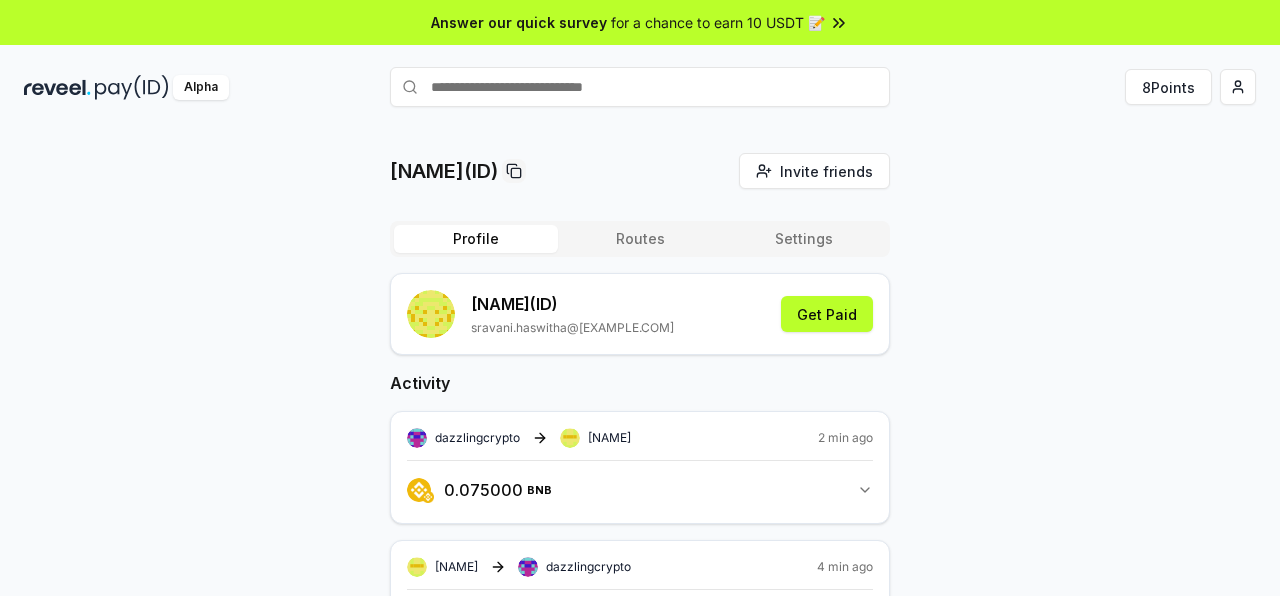 click at bounding box center (57, 87) 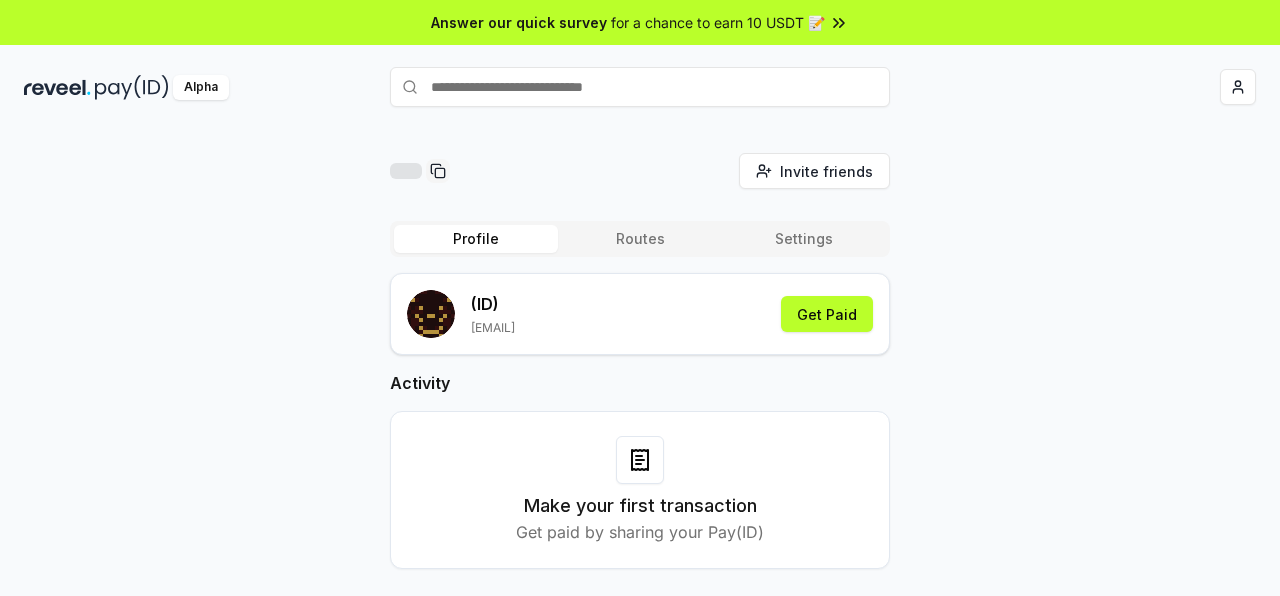 scroll, scrollTop: 0, scrollLeft: 0, axis: both 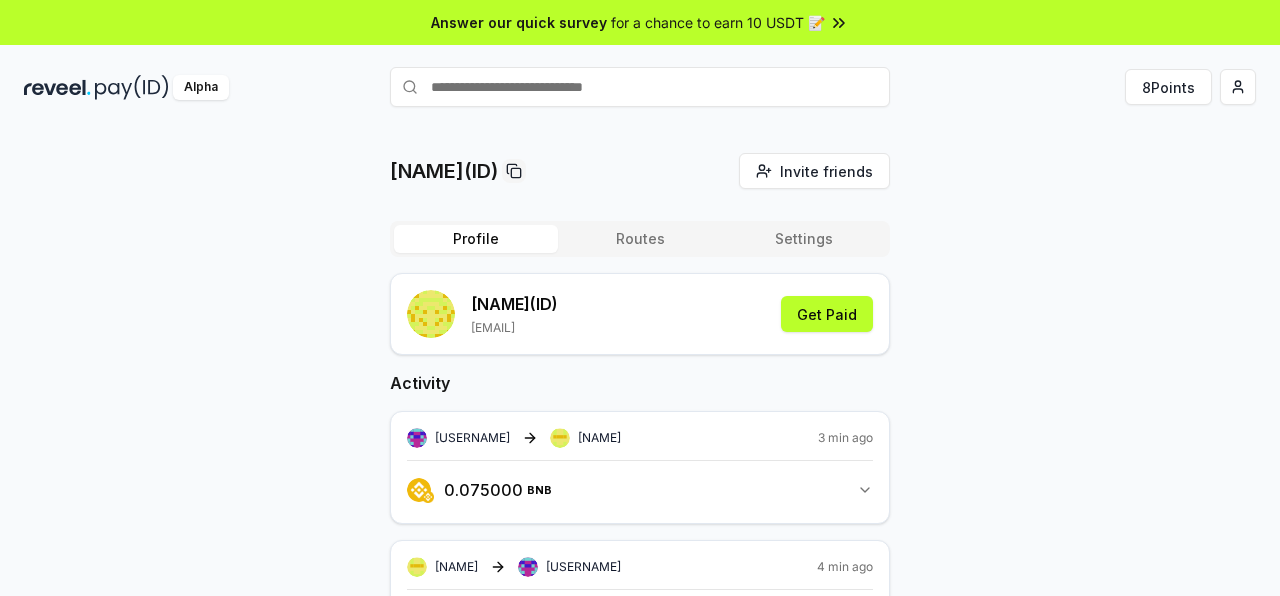 click on "[NAME](ID) Invite friends Invite Profile Routes Settings [NAME] (ID) [EMAIL] Get Paid Activity [USERNAME] [NAME] 3 min ago 0.075000 BNB 0.075 BNB [NAME] [USERNAME] 4 min ago 0.075000 BNB 0.075 BNB [USERNAME] [NAME] 1 day ago 0.075000 BNB 0.075 BNB [NAME] [USERNAME] 1 day ago 0.075000 BNB 0.075 BNB [NAME] [USERNAME] 4 days ago 0.076000 BNB 0.076 BNB [USERNAME] [NAME] 4 days ago 0.075000 BNB 0.075 BNB [NAME] [USERNAME] 4 days ago 0.075000 BNB 0.075 BNB [USERNAME] [NAME] 4 days ago 0.075000 BNB 0.075 BNB [NAME] [USERNAME] 4 days ago 0.075000 BNB 0.075 BNB [USERNAME] [NAME] 4 days ago 0.075000 BNB 0.075 BNB" at bounding box center [640, 383] 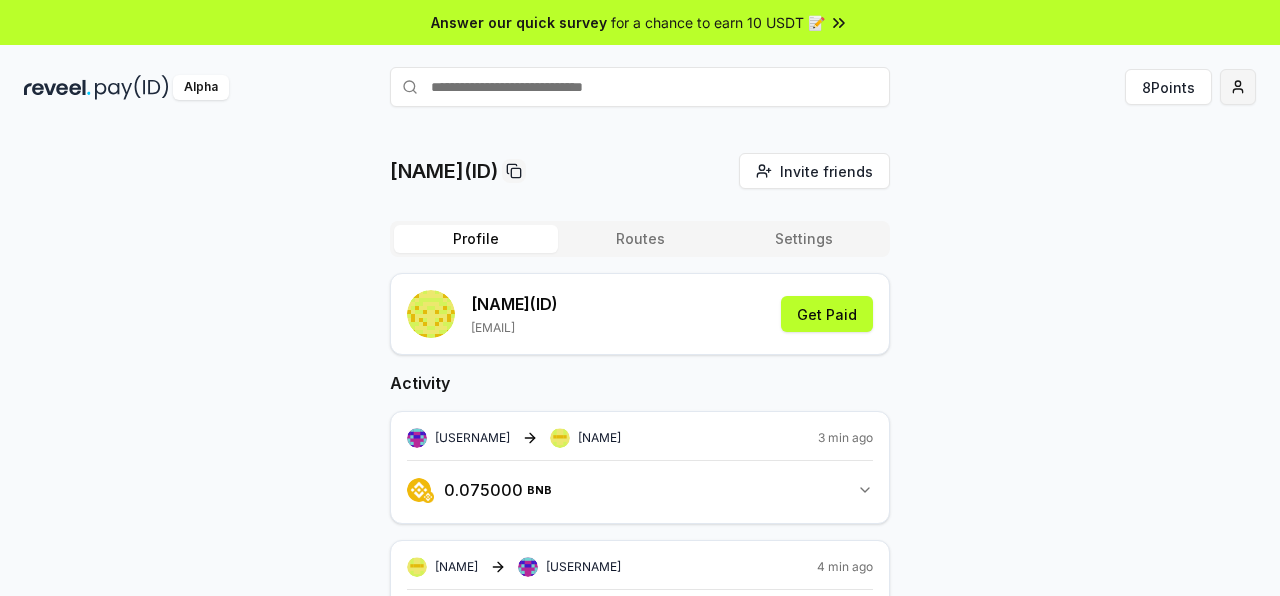 click on "Answer our quick survey for a chance to earn 10 USDT 📝 Alpha 8 Points [NAME](ID) Invite friends Invite Profile Routes Settings [NAME] (ID) [EMAIL] Get Paid Activity [USERNAME] [NAME] 3 min ago 0.075000 BNB 0.075 BNB [NAME] [USERNAME] 4 min ago 0.075000 BNB 0.075 BNB [USERNAME] [NAME] 1 day ago 0.075000 BNB 0.075 BNB [NAME] [USERNAME] 1 day ago 0.075000 BNB 0.075 BNB [NAME] [USERNAME] 4 days ago 0.076000 BNB 0.076 BNB [USERNAME] [NAME] 4 days ago 0.075000 BNB 0.075 BNB [NAME] [USERNAME] 4 days ago 0.075000 BNB 0.075 BNB [USERNAME] [NAME] 4 days ago 0.075000 BNB 0.075 BNB [NAME] [USERNAME] 4 days ago 0.075000 BNB 0.075 BNB [USERNAME] [NAME] 4 days ago 0.075000 BNB 0.075 BNB" at bounding box center (640, 298) 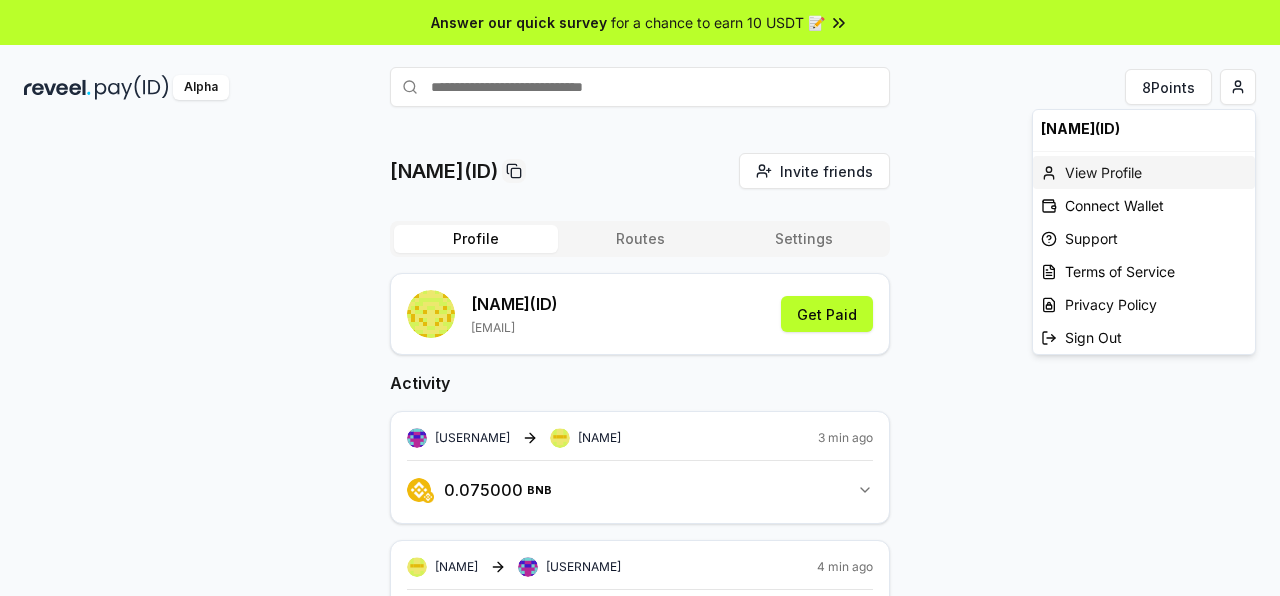 click on "View Profile" at bounding box center (1144, 172) 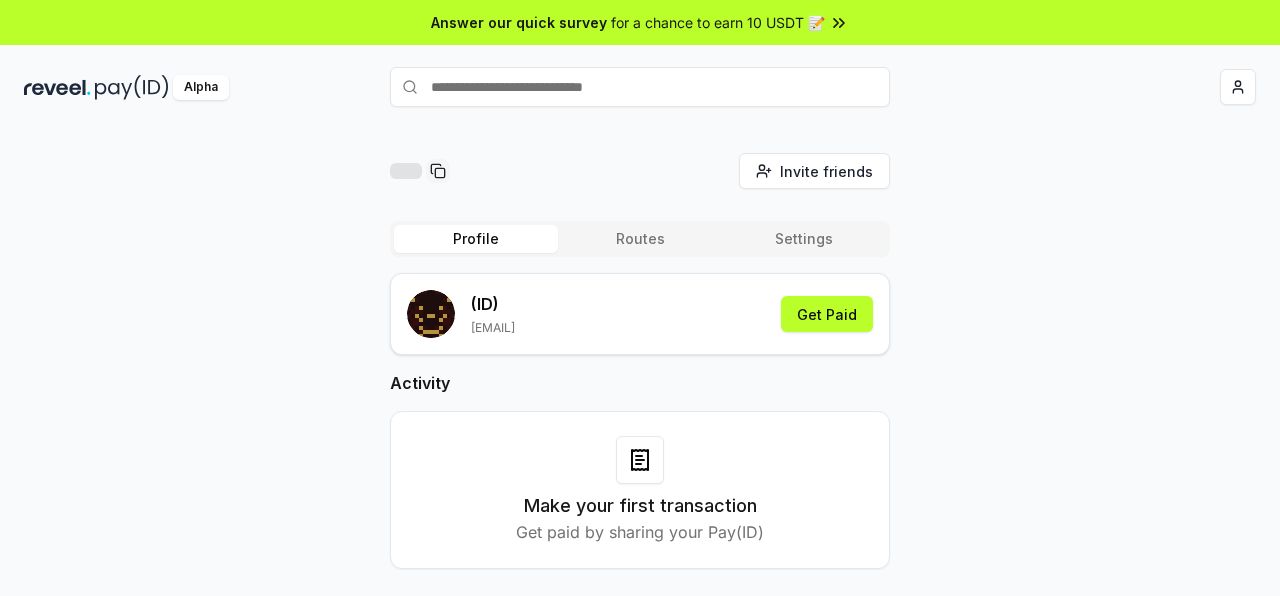 scroll, scrollTop: 0, scrollLeft: 0, axis: both 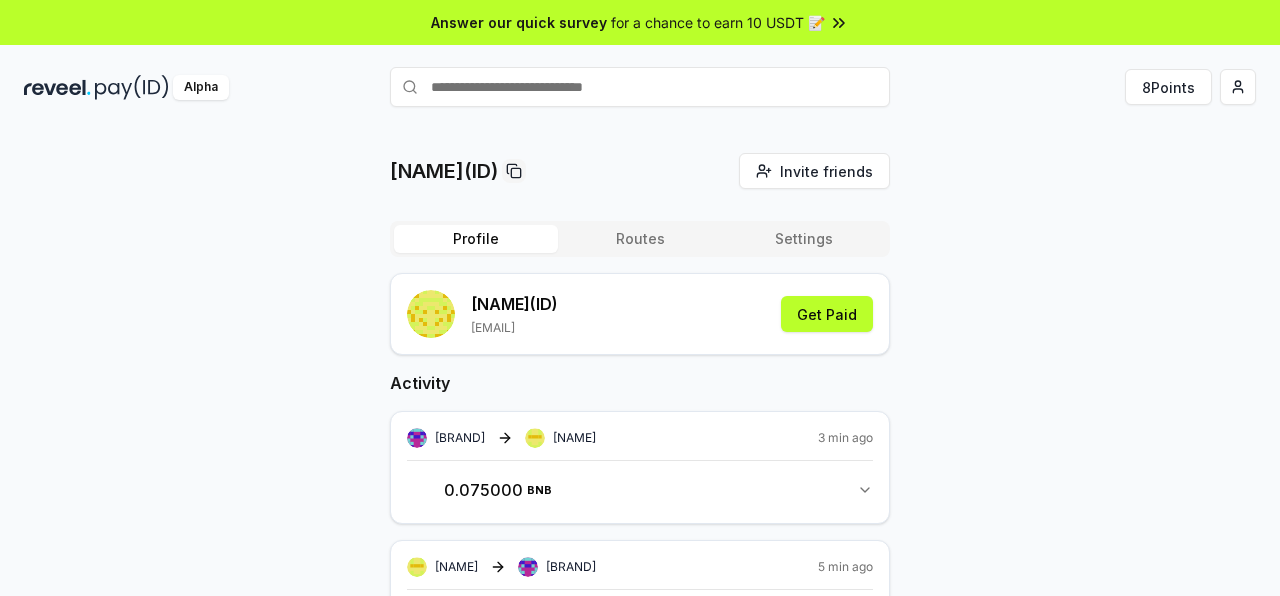 click on "suhana(ID) Invite friends Invite Profile Routes Settings suhana (ID) sravani.haswitha@gmail.com Get Paid Activity dazzlingcrypto suhana 3 min ago 0.075000 BNB 0.075 BNB suhana dazzlingcrypto 5 min ago 0.075000 BNB 0.075 BNB dazzlingcrypto suhana 1 day ago 0.075000 BNB 0.075 BNB suhana dazzlingcrypto 1 day ago 0.075000 BNB 0.075 BNB suhana dazzlingcrypto 4 days ago 0.076000 BNB 0.076 BNB dazzlingcrypto suhana 4 days ago 0.075000 BNB 0.075 BNB suhana dazzlingcrypto 4 days ago 0.075000 BNB 0.075 BNB dazzlingcrypto suhana 4 days ago 0.075000 BNB 0.075 BNB suhana dazzlingcrypto 4 days ago 0.075000 BNB 0.075 BNB dazzlingcrypto suhana 4 days ago 0.075000 BNB 0.075 BNB" at bounding box center [640, 935] 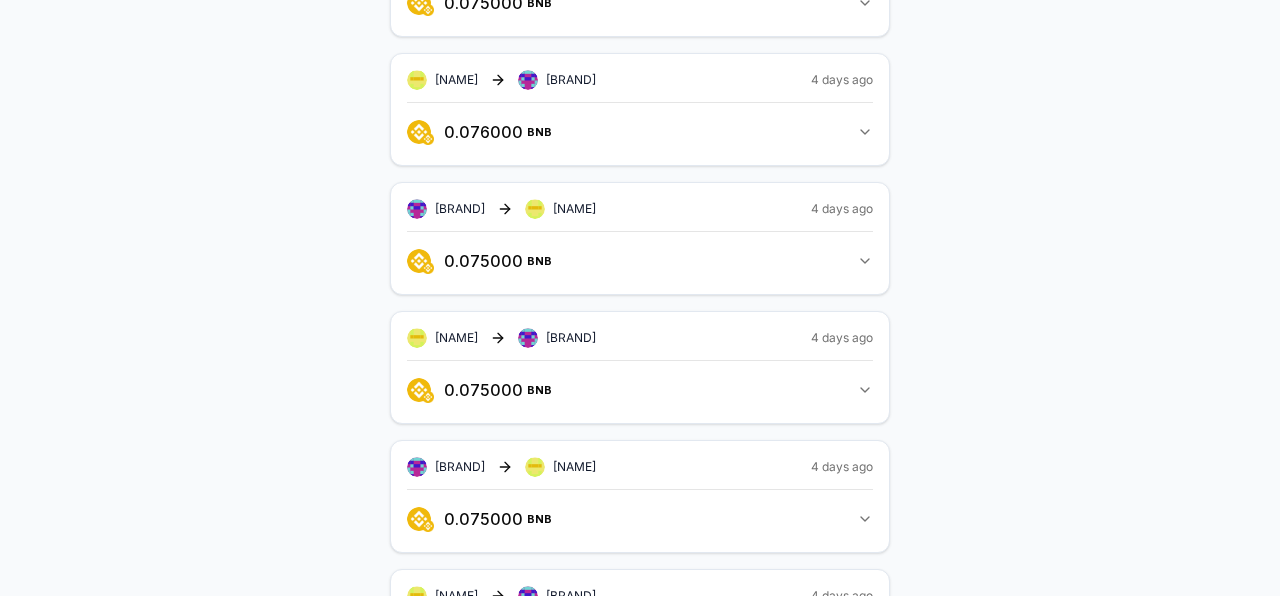 scroll, scrollTop: 995, scrollLeft: 0, axis: vertical 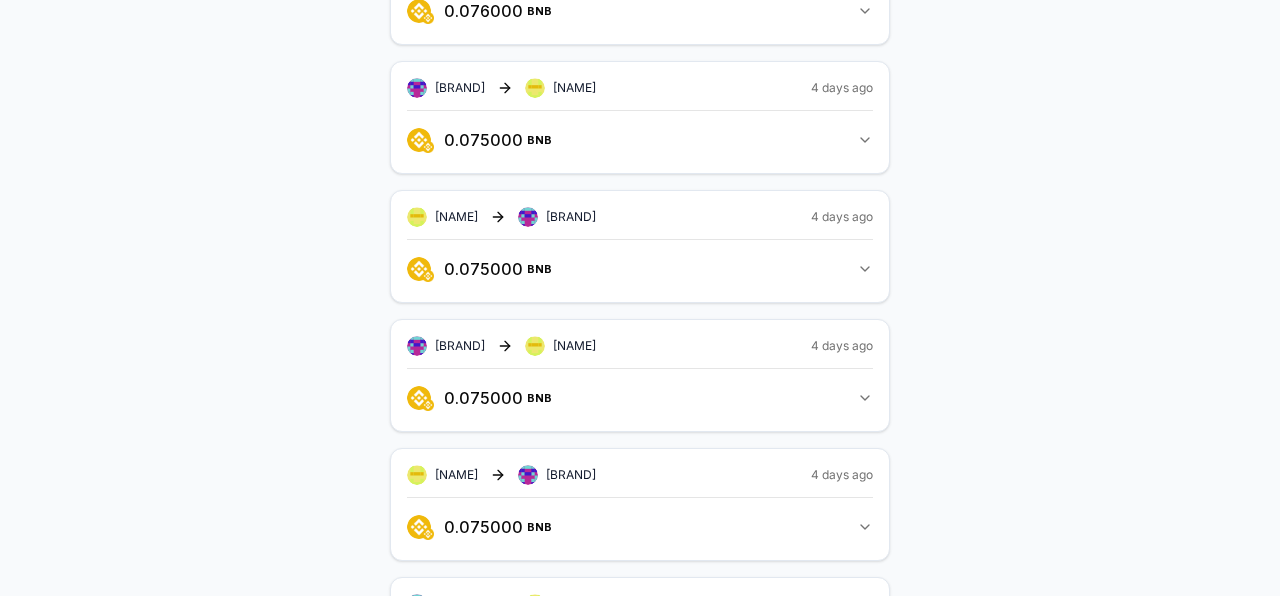click on "Answer our quick survey for a chance to earn 10 USDT 📝 Alpha   8  Points suhana(ID) Invite friends Invite Profile Routes Settings suhana (ID) sravani.haswitha@gmail.com Get Paid Activity dazzlingcrypto suhana 3 min ago 0.075000 BNB 0.075 BNB suhana dazzlingcrypto 5 min ago 0.075000 BNB 0.075 BNB dazzlingcrypto suhana 1 day ago 0.075000 BNB 0.075 BNB suhana dazzlingcrypto 1 day ago 0.075000 BNB 0.075 BNB suhana dazzlingcrypto 4 days ago 0.076000 BNB 0.076 BNB dazzlingcrypto suhana 4 days ago 0.075000 BNB 0.075 BNB suhana dazzlingcrypto 4 days ago 0.075000 BNB 0.075 BNB dazzlingcrypto suhana 4 days ago 0.075000 BNB 0.075 BNB suhana dazzlingcrypto 4 days ago 0.075000 BNB 0.075 BNB dazzlingcrypto suhana 4 days ago 0.075000 BNB 0.075 BNB" at bounding box center [640, 298] 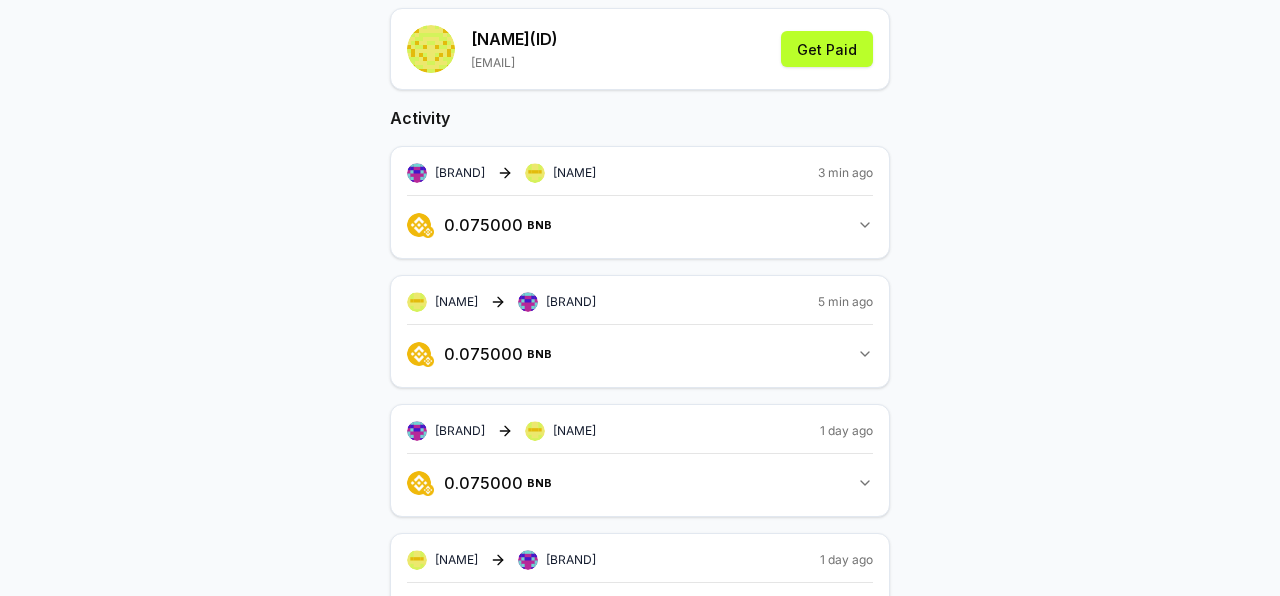 scroll, scrollTop: 0, scrollLeft: 0, axis: both 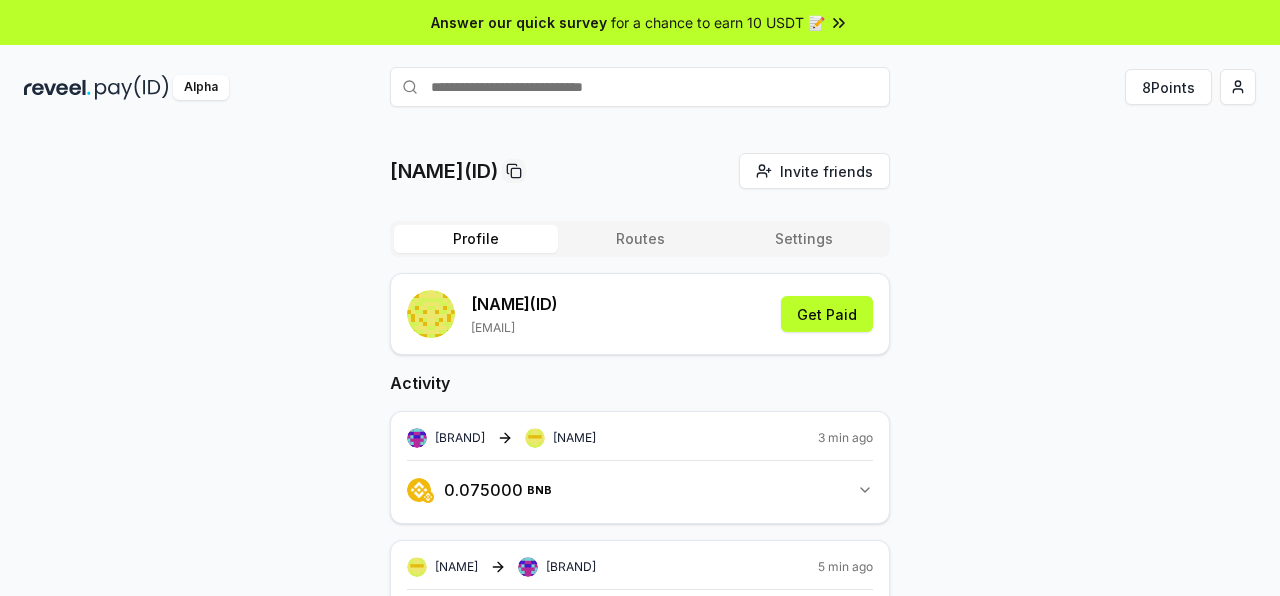click on "Routes" at bounding box center [640, 239] 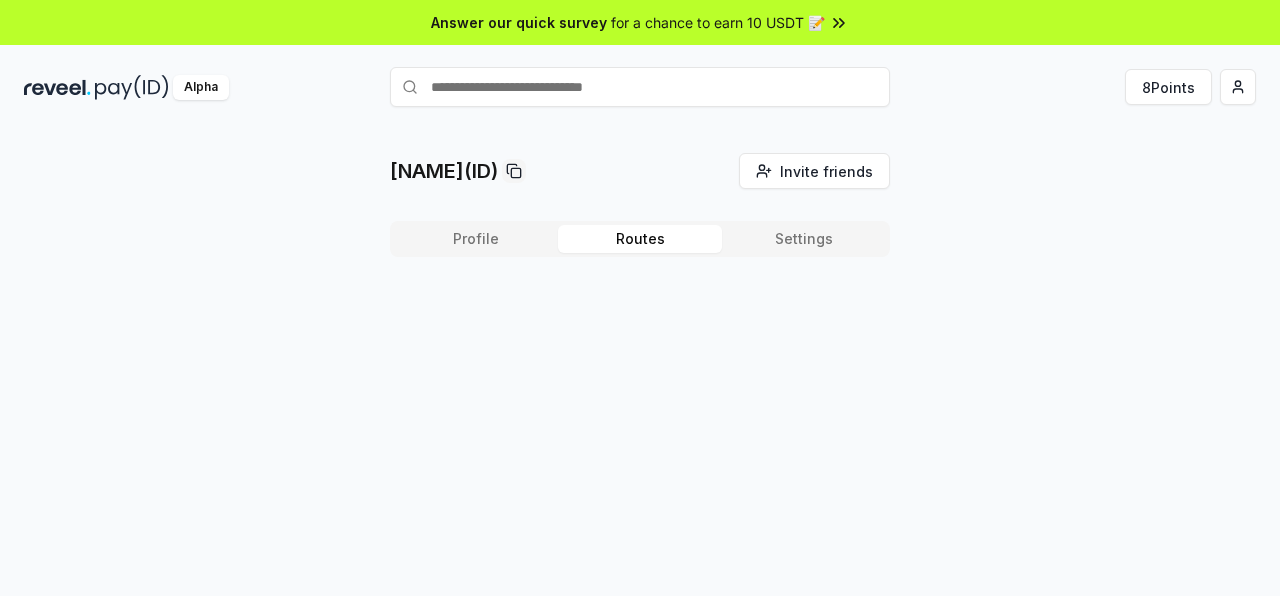 click on "Profile" at bounding box center [476, 239] 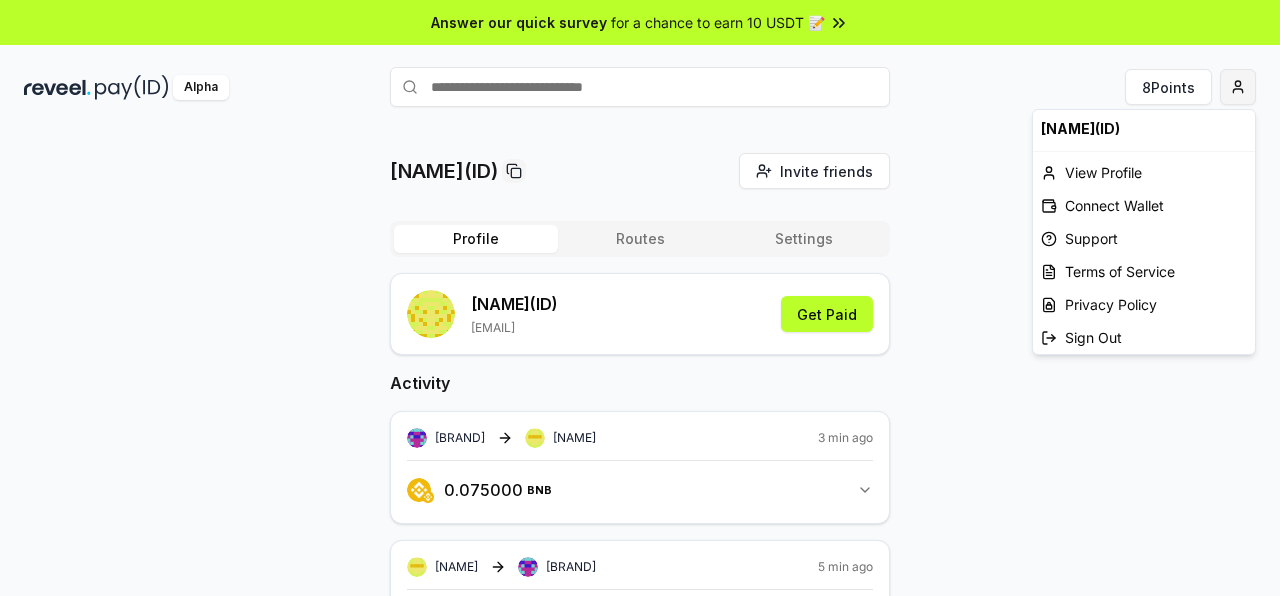 click on "Answer our quick survey for a chance to earn 10 USDT 📝 Alpha   8  Points suhana(ID) Invite friends Invite Profile Routes Settings suhana (ID) sravani.haswitha@gmail.com Get Paid Activity dazzlingcrypto suhana 3 min ago 0.075000 BNB 0.075 BNB suhana dazzlingcrypto 5 min ago 0.075000 BNB 0.075 BNB dazzlingcrypto suhana 1 day ago 0.075000 BNB 0.075 BNB suhana dazzlingcrypto 1 day ago 0.075000 BNB 0.075 BNB suhana dazzlingcrypto 4 days ago 0.076000 BNB 0.076 BNB dazzlingcrypto suhana 4 days ago 0.075000 BNB 0.075 BNB suhana dazzlingcrypto 4 days ago 0.075000 BNB 0.075 BNB dazzlingcrypto suhana 4 days ago 0.075000 BNB 0.075 BNB suhana dazzlingcrypto 4 days ago 0.075000 BNB 0.075 BNB dazzlingcrypto suhana 4 days ago 0.075000 BNB 0.075 BNB suhana(ID)   View Profile   Connect Wallet   Support   Terms of Service   Privacy Policy   Sign Out" at bounding box center (640, 298) 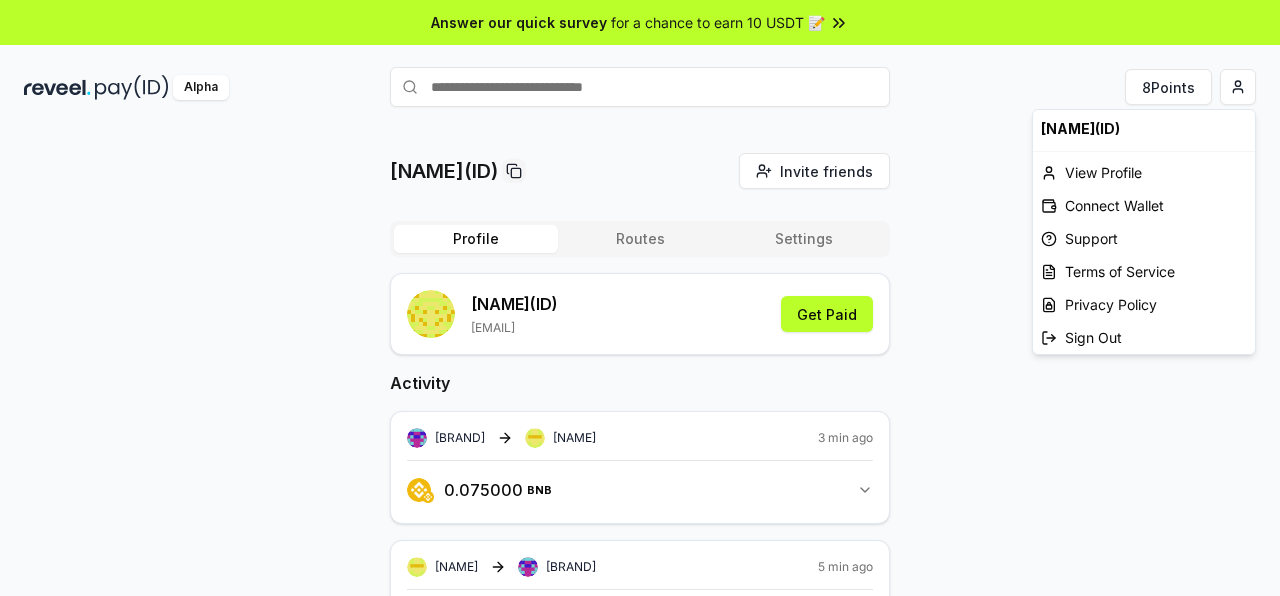 click on "Answer our quick survey for a chance to earn 10 USDT 📝 Alpha   8  Points suhana(ID) Invite friends Invite Profile Routes Settings suhana (ID) sravani.haswitha@gmail.com Get Paid Activity dazzlingcrypto suhana 3 min ago 0.075000 BNB 0.075 BNB suhana dazzlingcrypto 5 min ago 0.075000 BNB 0.075 BNB dazzlingcrypto suhana 1 day ago 0.075000 BNB 0.075 BNB suhana dazzlingcrypto 1 day ago 0.075000 BNB 0.075 BNB suhana dazzlingcrypto 4 days ago 0.076000 BNB 0.076 BNB dazzlingcrypto suhana 4 days ago 0.075000 BNB 0.075 BNB suhana dazzlingcrypto 4 days ago 0.075000 BNB 0.075 BNB dazzlingcrypto suhana 4 days ago 0.075000 BNB 0.075 BNB suhana dazzlingcrypto 4 days ago 0.075000 BNB 0.075 BNB dazzlingcrypto suhana 4 days ago 0.075000 BNB 0.075 BNB suhana(ID)   View Profile   Connect Wallet   Support   Terms of Service   Privacy Policy   Sign Out" at bounding box center [640, 298] 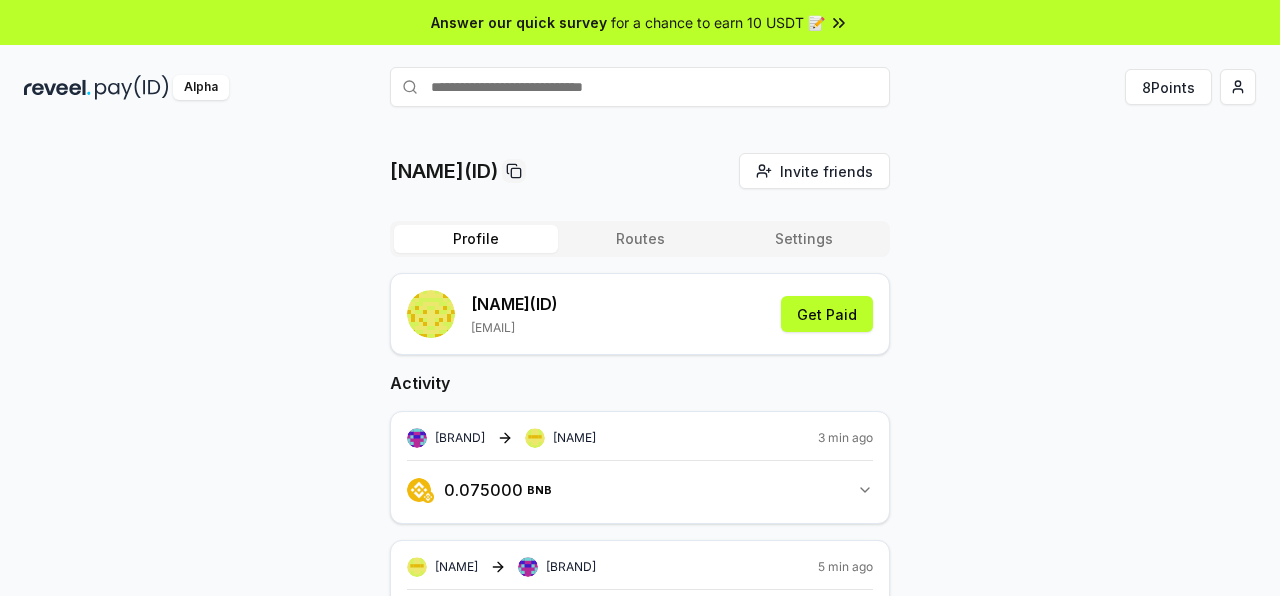 click on "Settings" at bounding box center [804, 239] 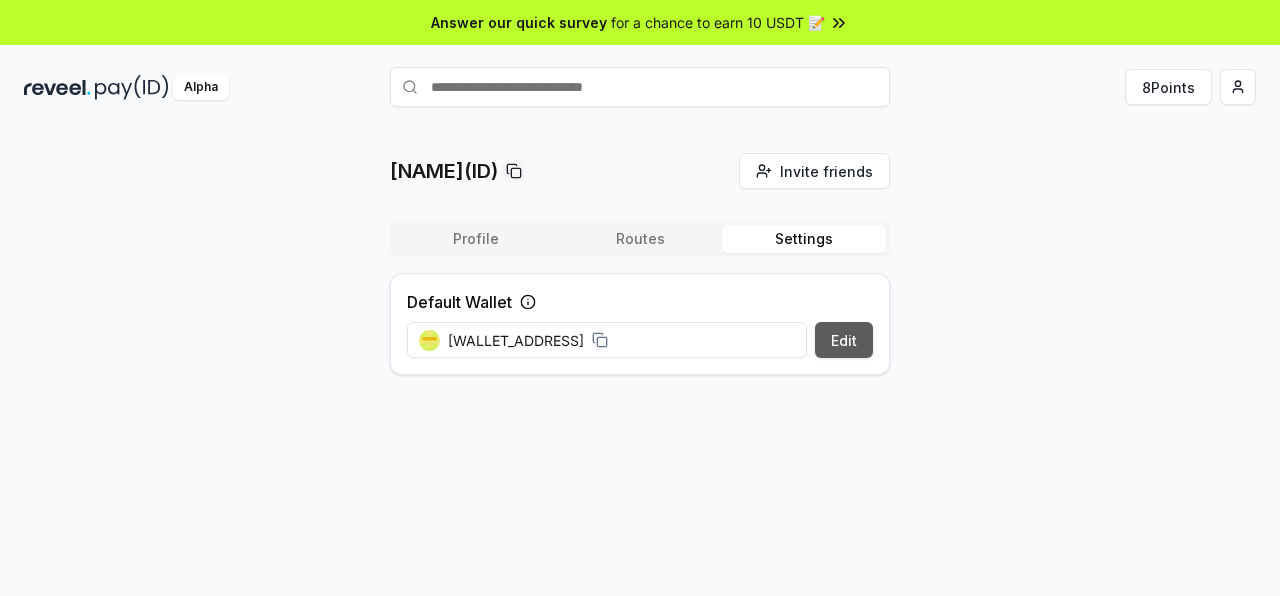 click on "Edit" at bounding box center (844, 340) 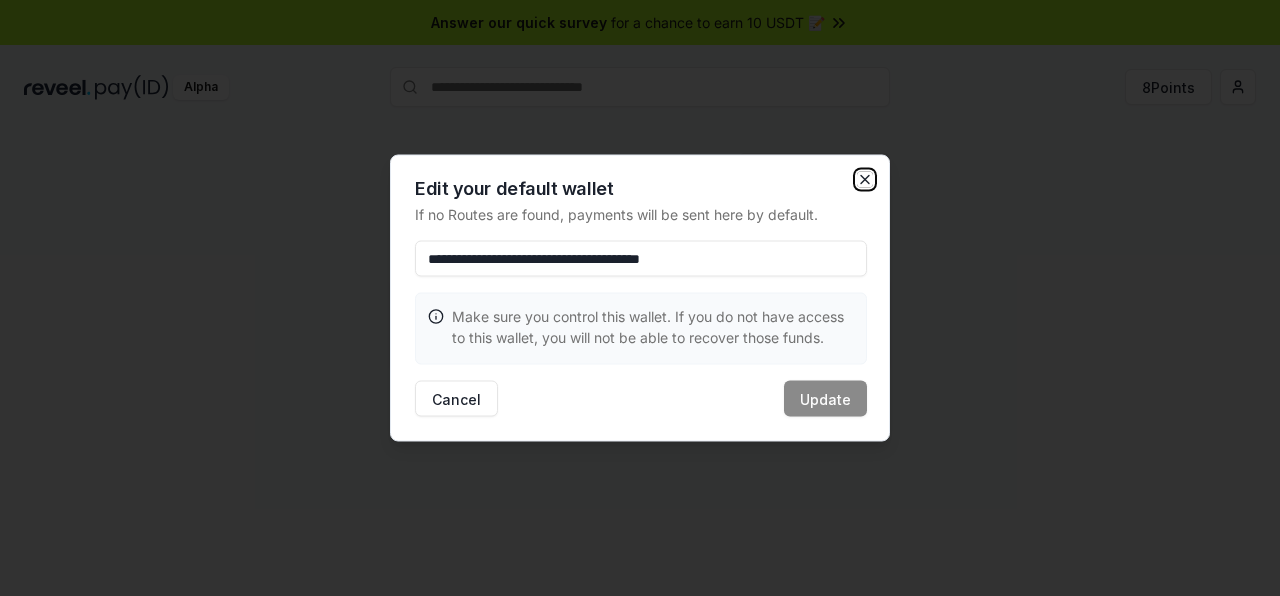 click 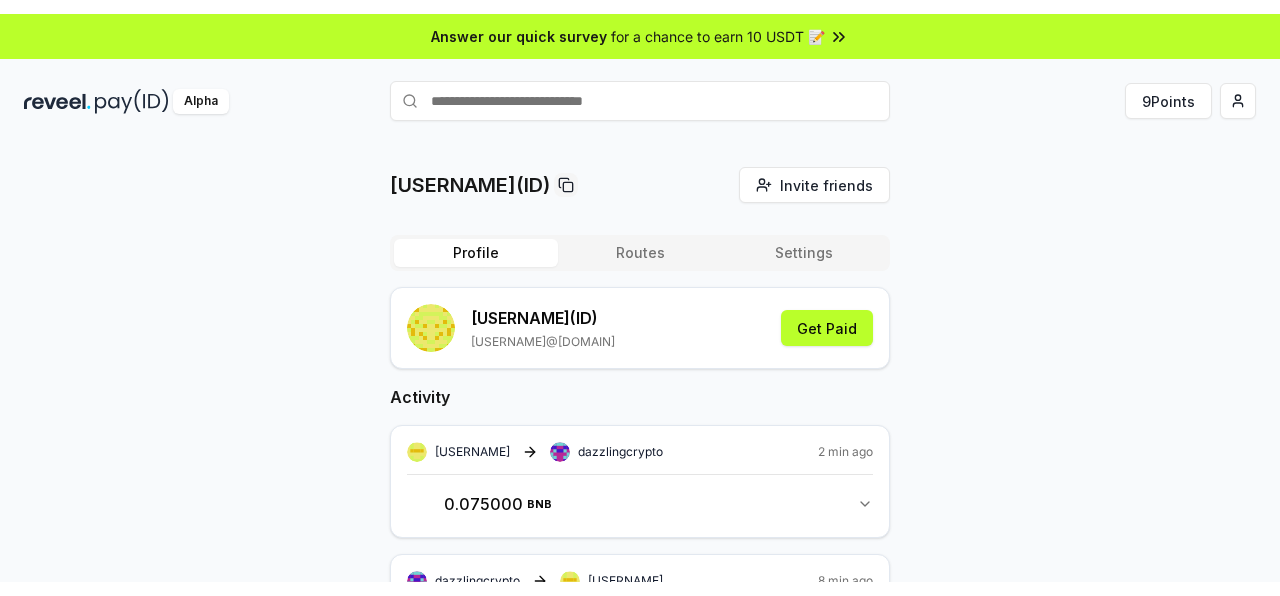 scroll, scrollTop: 0, scrollLeft: 0, axis: both 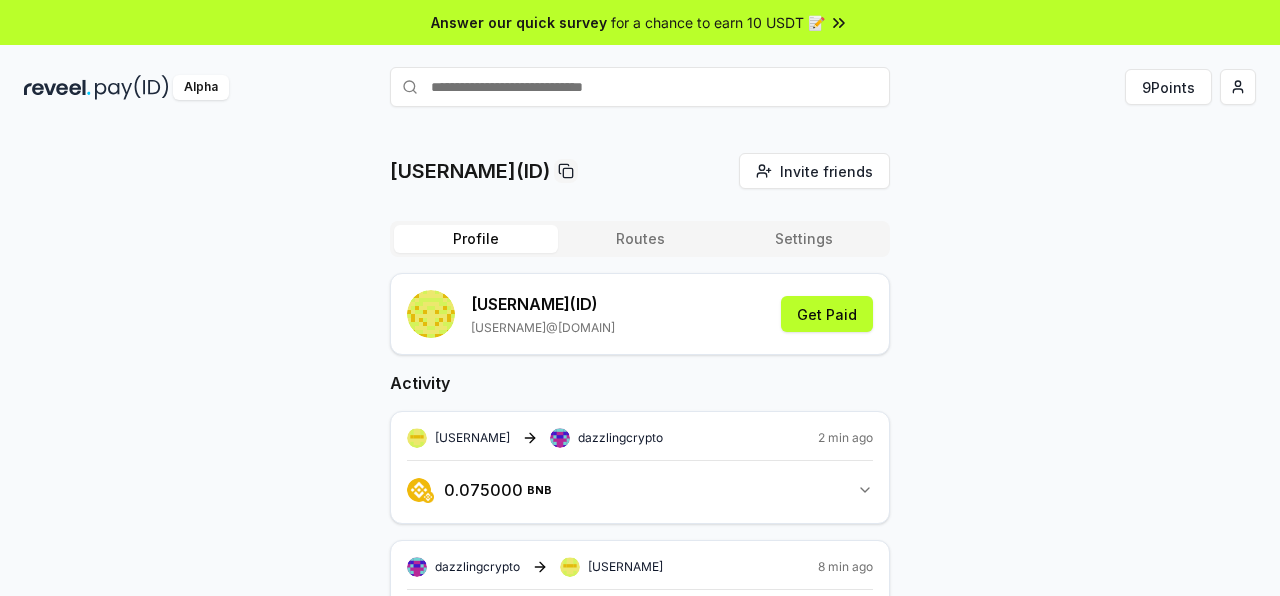 click on "Settings" at bounding box center [804, 239] 